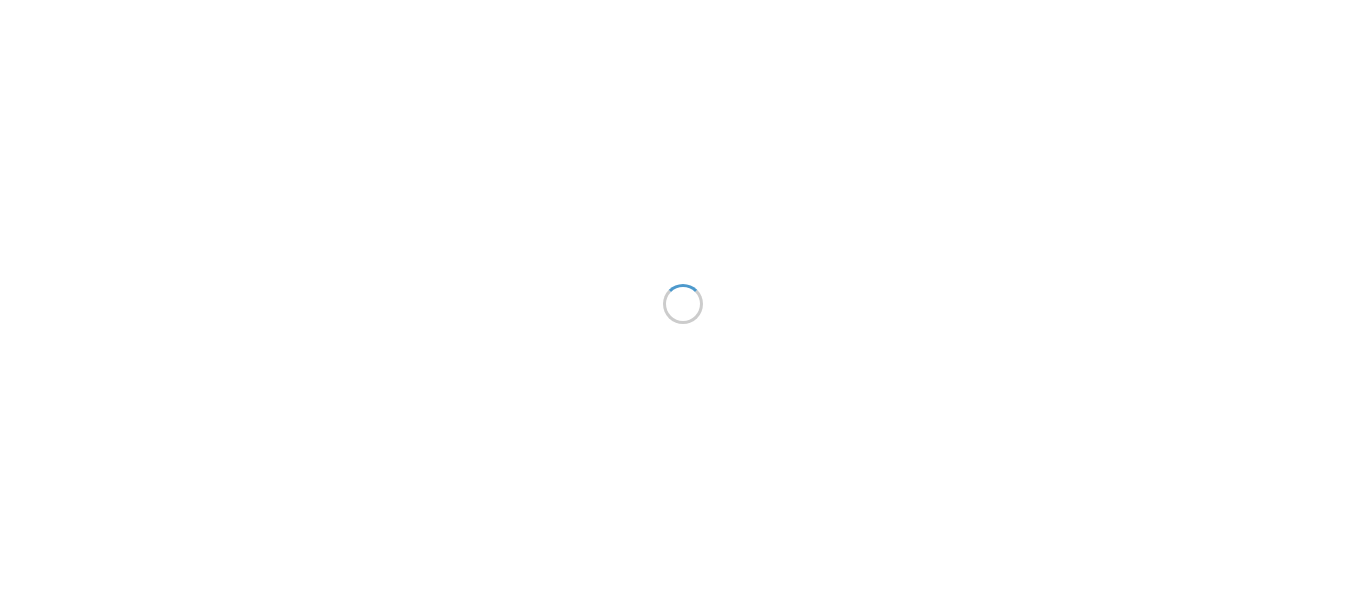 scroll, scrollTop: 0, scrollLeft: 0, axis: both 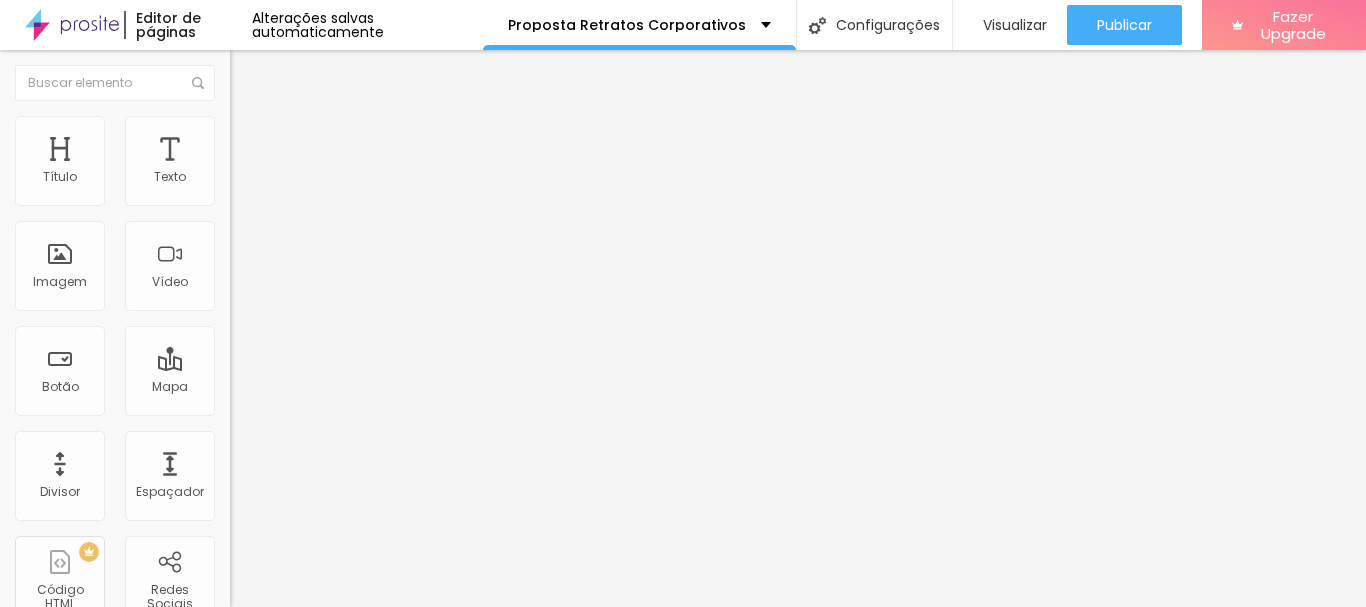click on "Adicionar imagem" at bounding box center [294, 163] 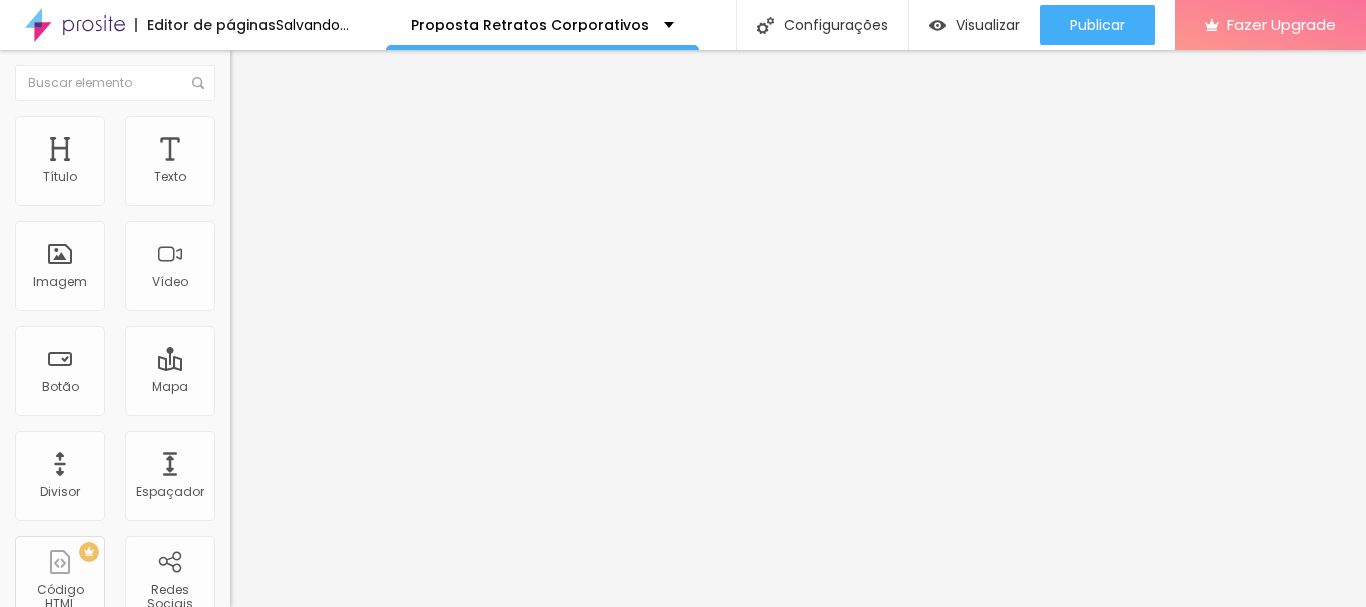 scroll, scrollTop: 300, scrollLeft: 0, axis: vertical 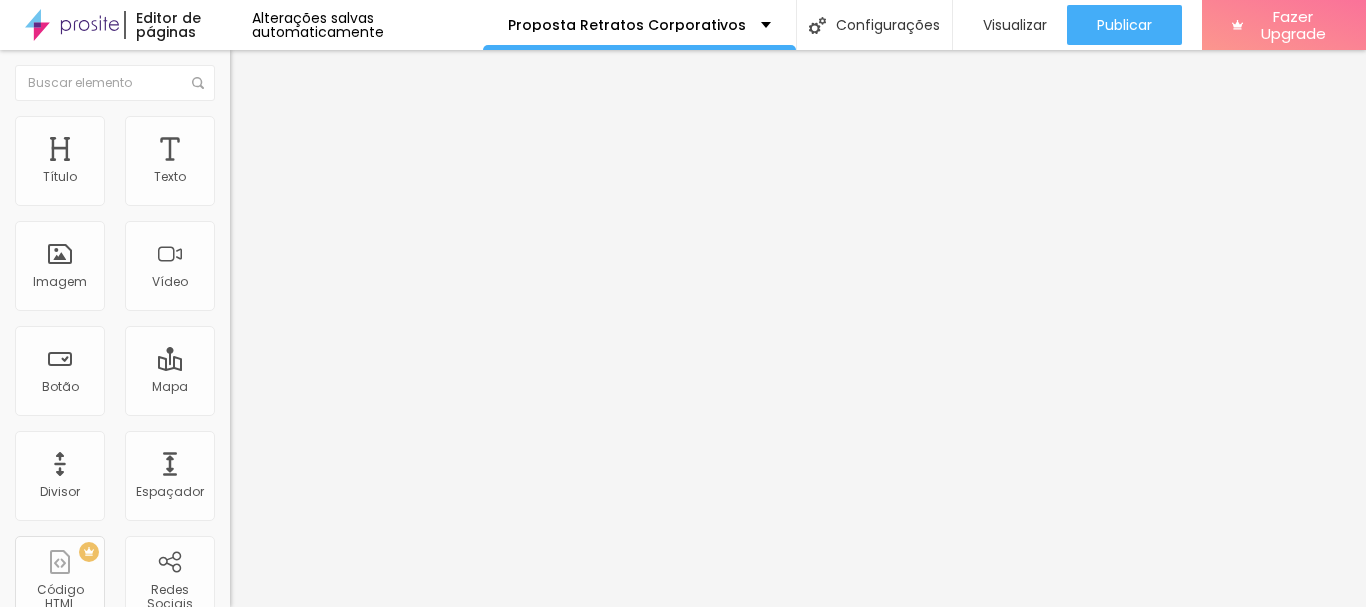 click at bounding box center (683, 938) 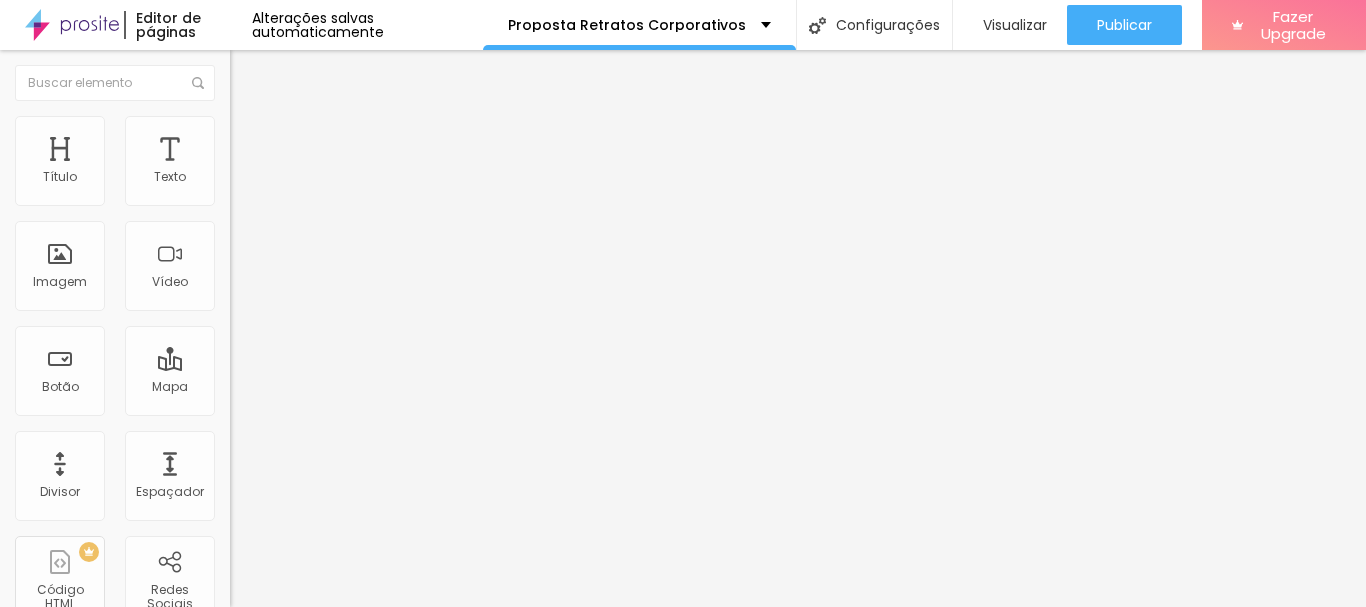 type on "2" 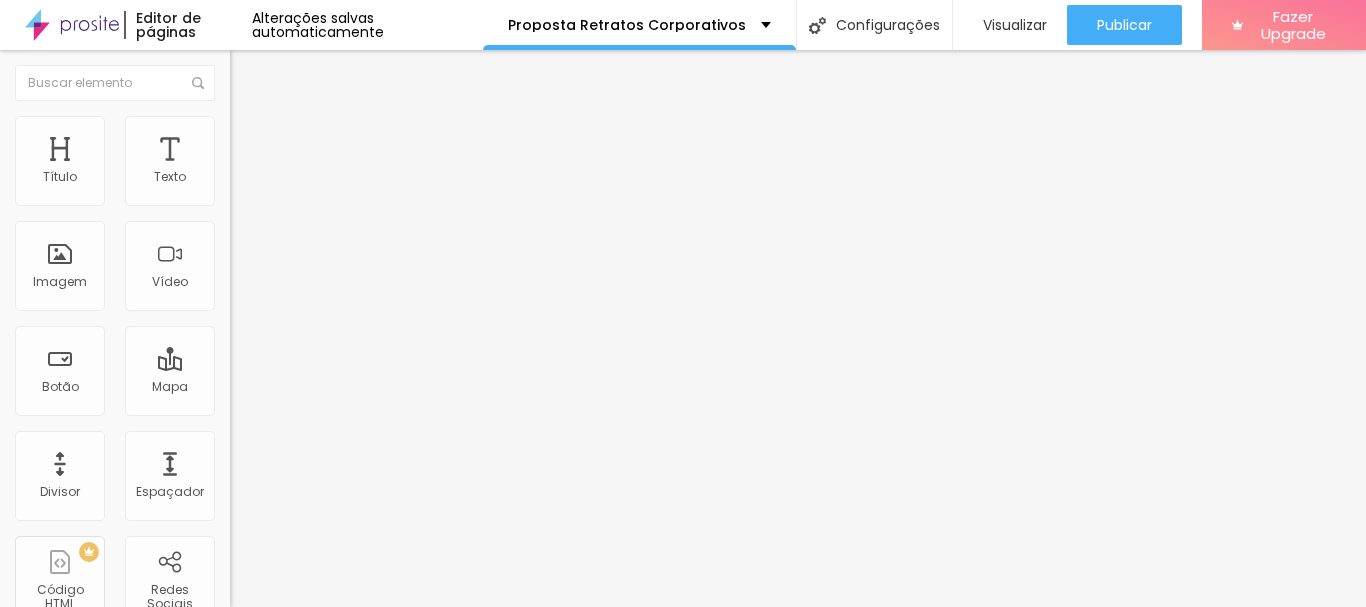 type on "15" 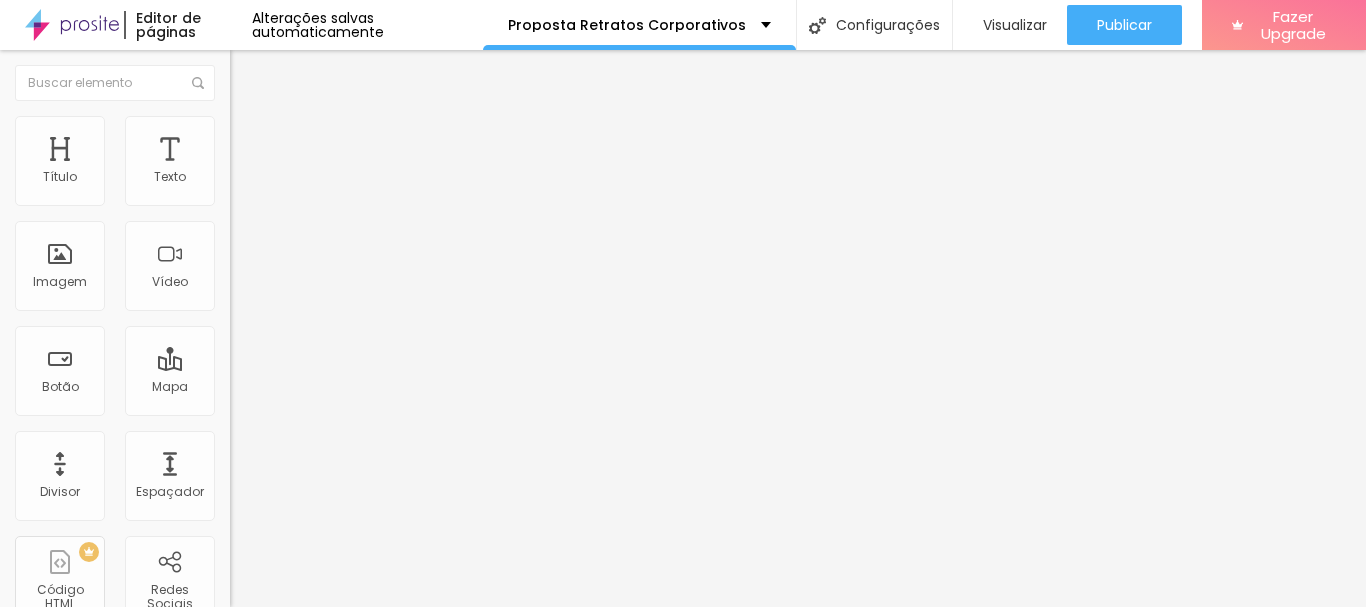 type on "15" 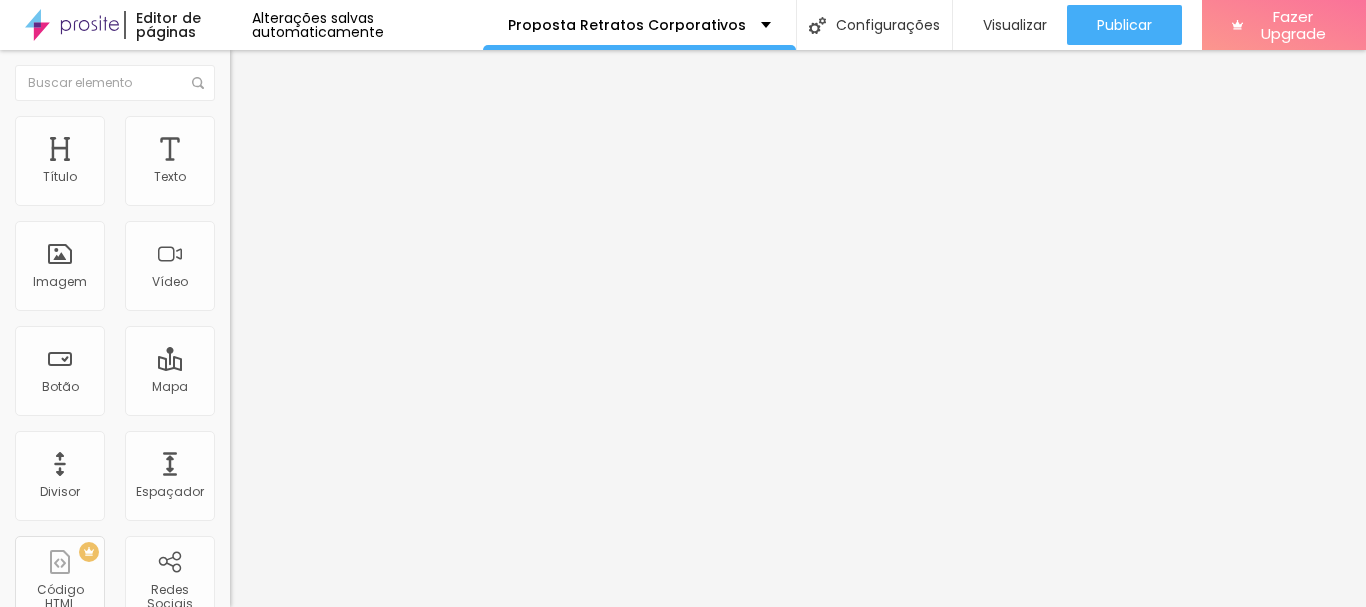 type on "16" 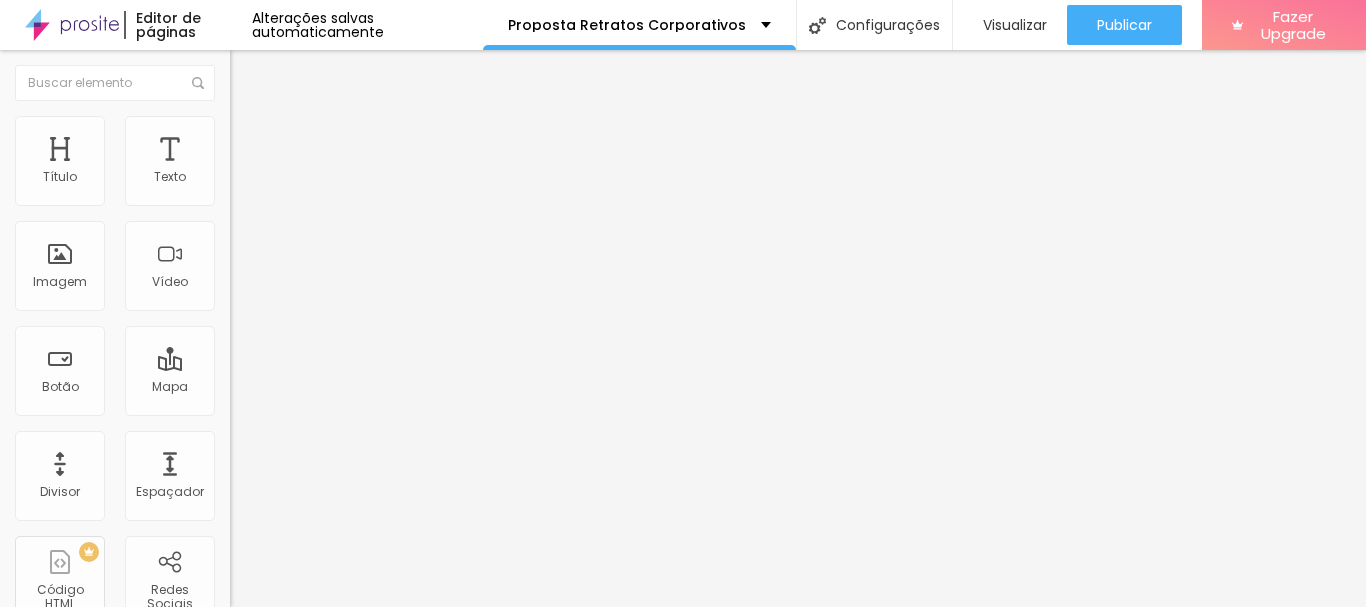 type on "16" 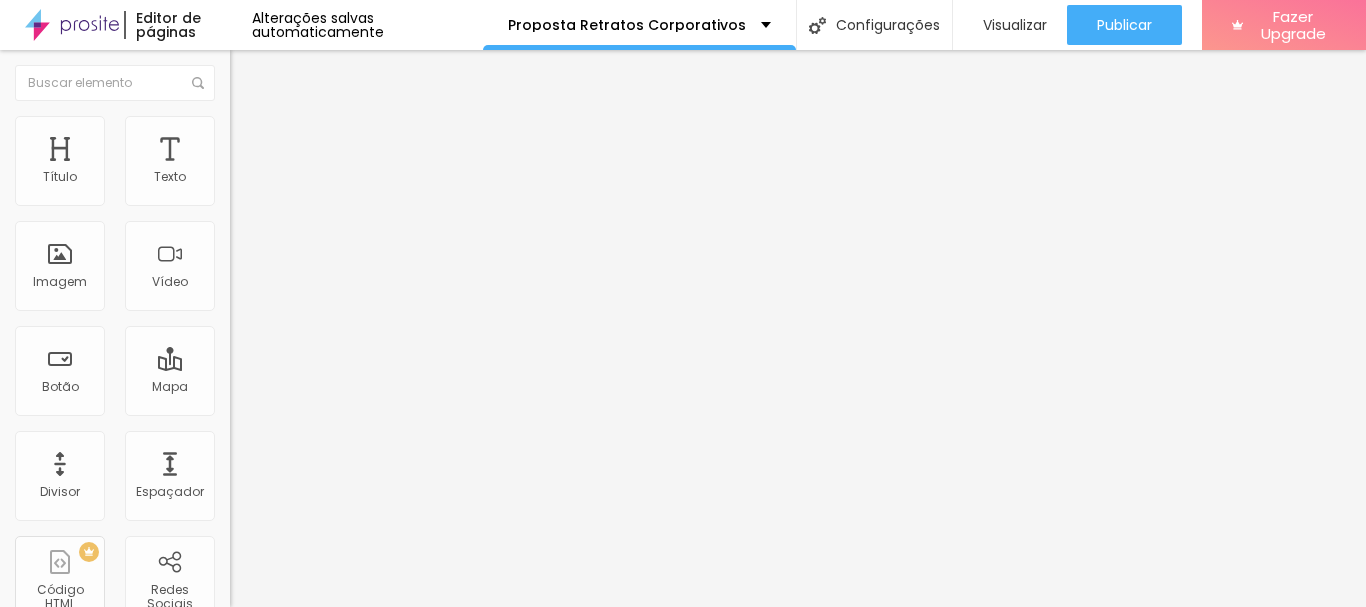type on "18" 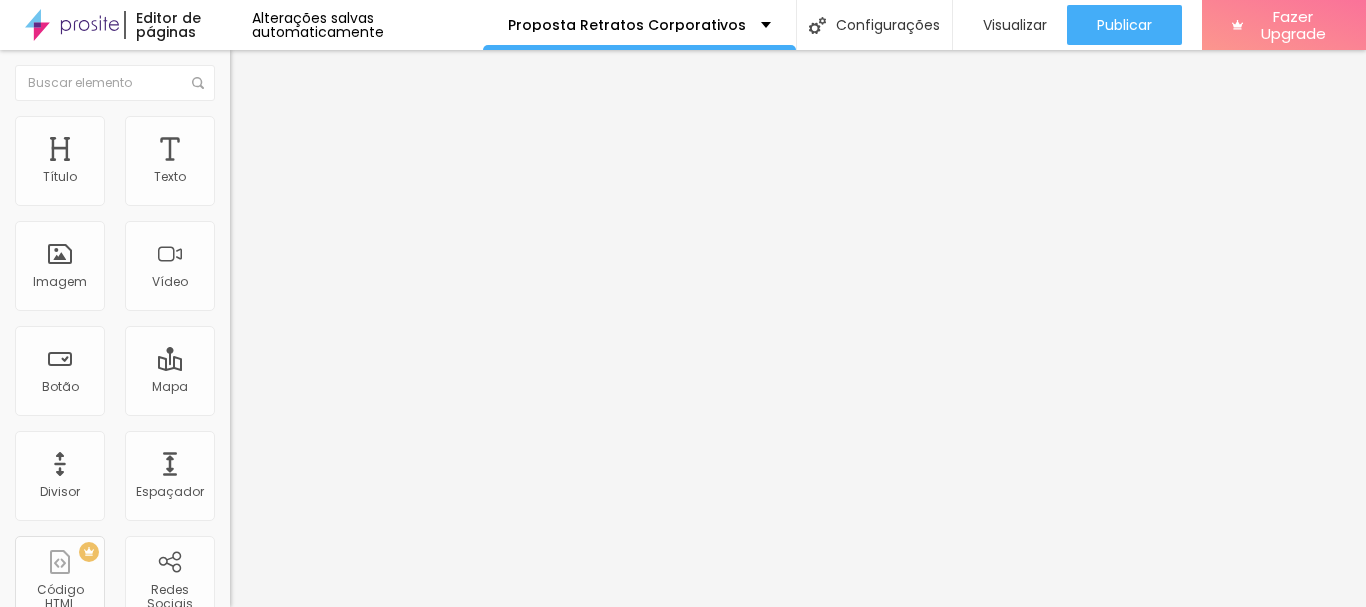 type on "18" 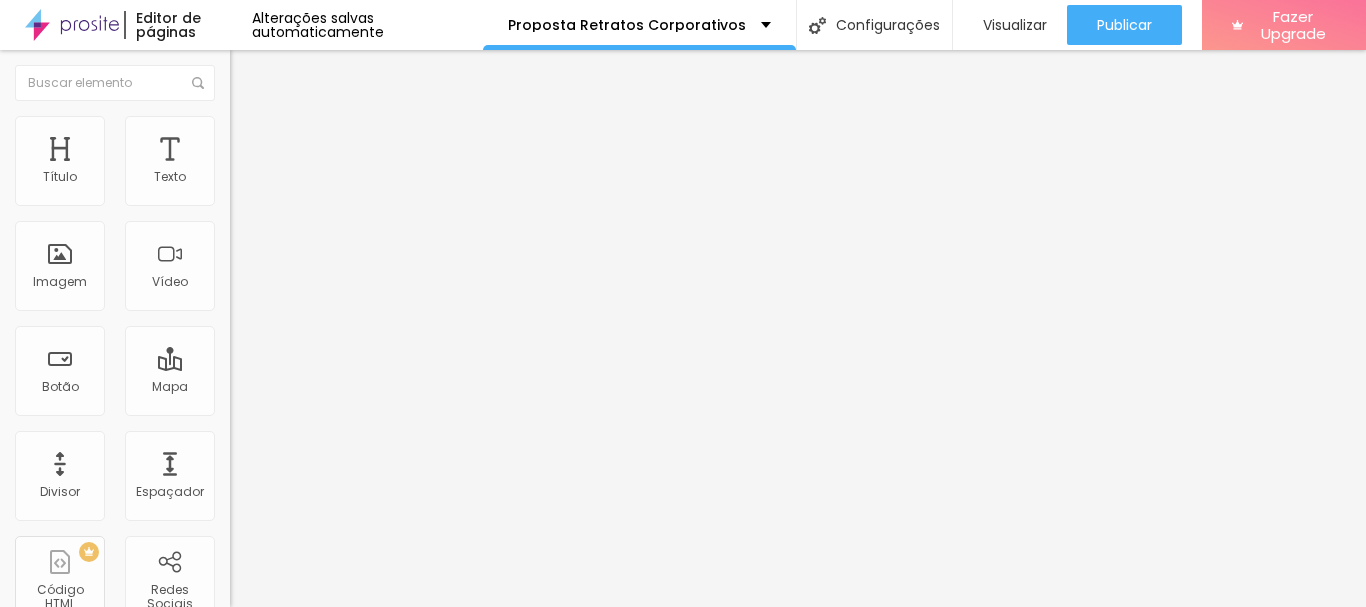 type on "23" 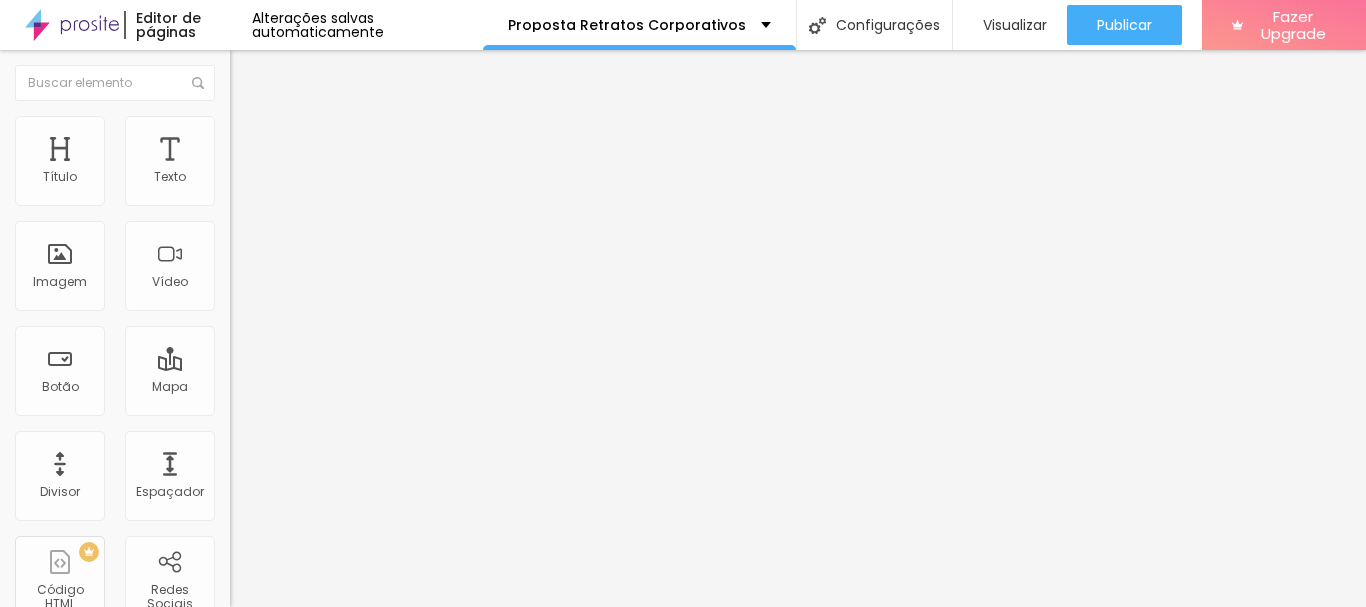 type on "23" 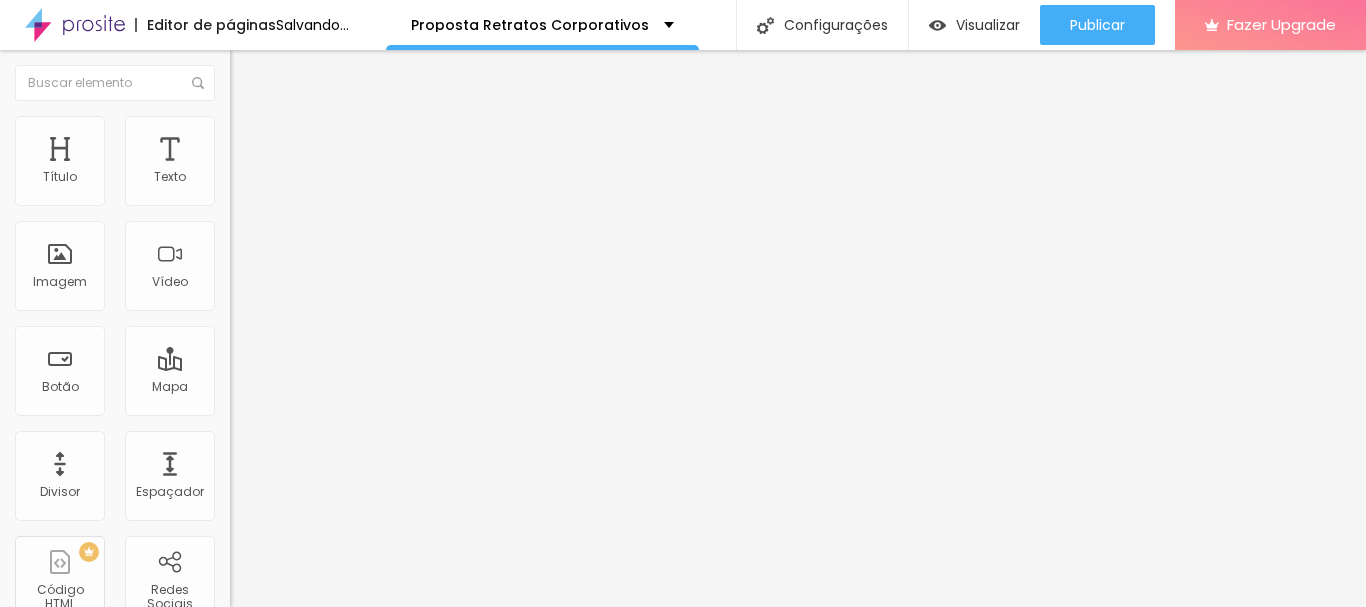 drag, startPoint x: 47, startPoint y: 252, endPoint x: 66, endPoint y: 251, distance: 19.026299 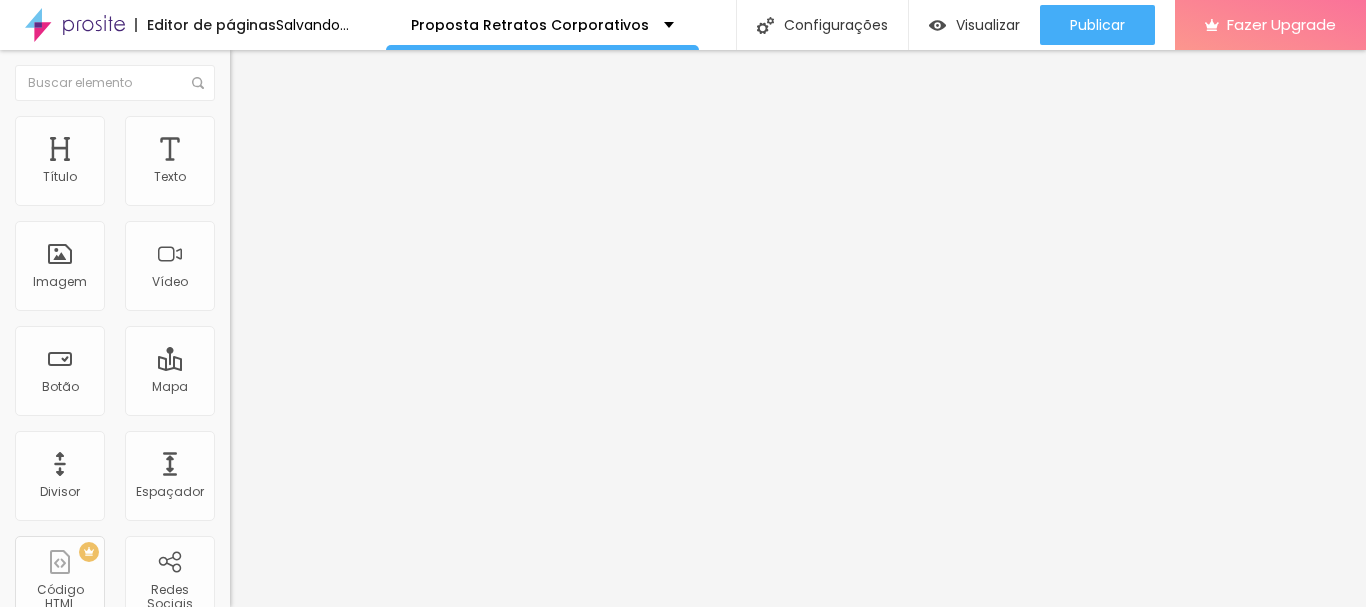 type on "31" 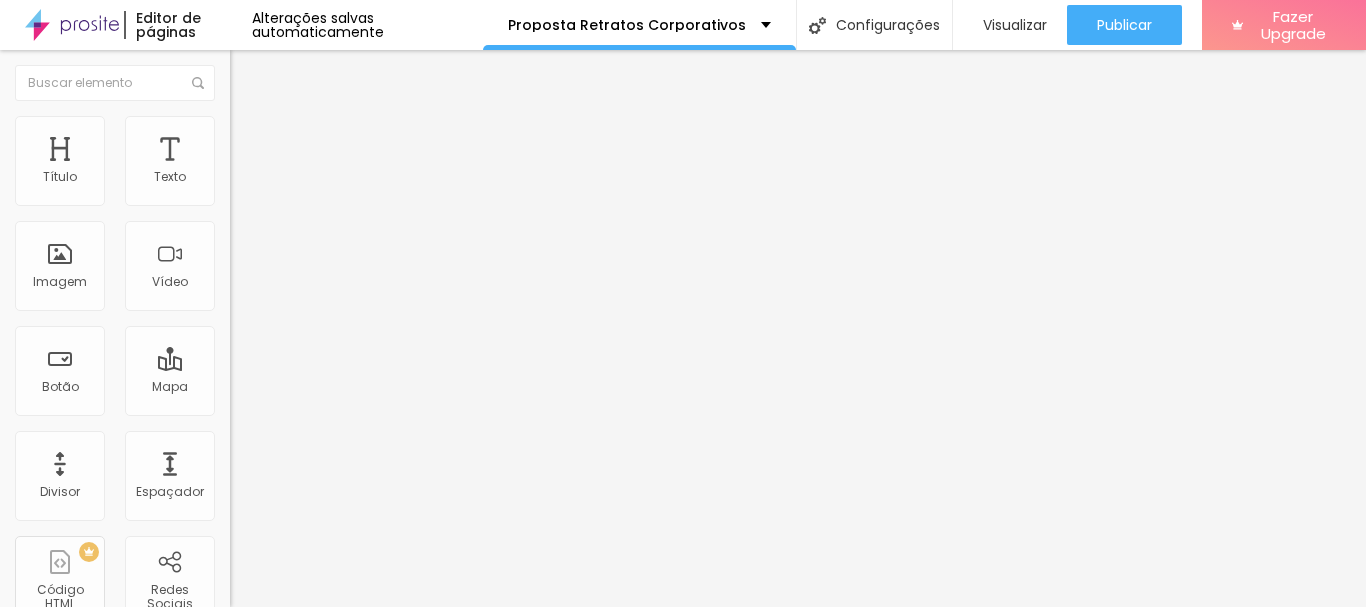 click at bounding box center [239, 125] 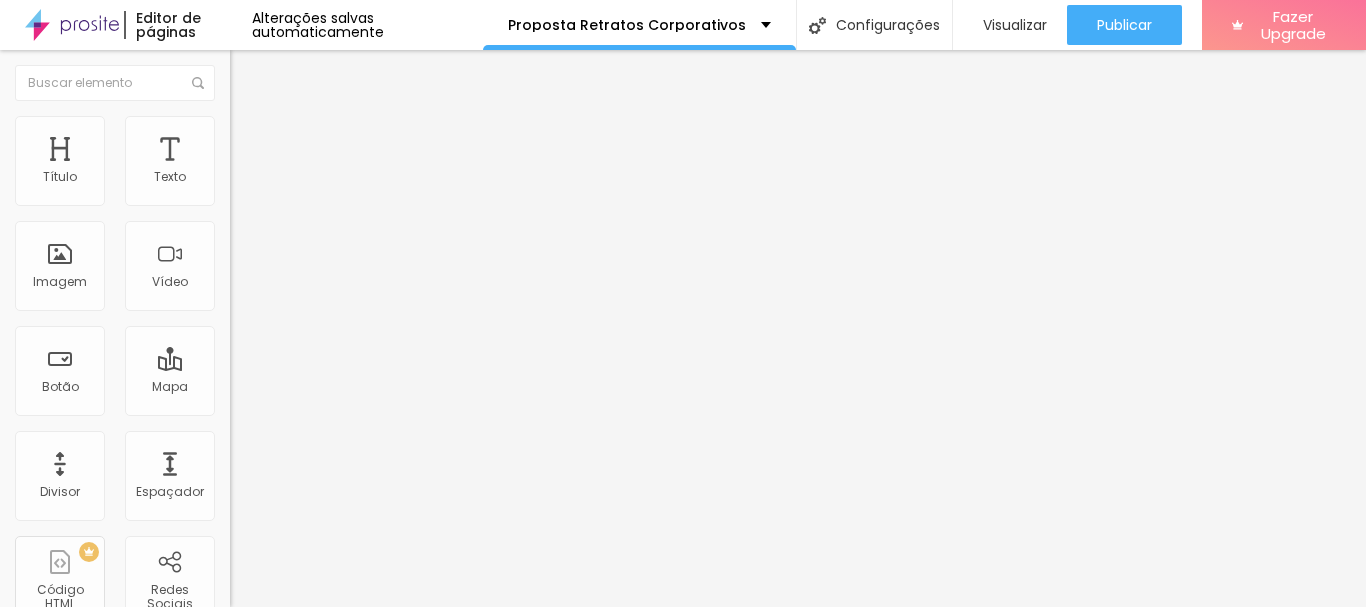 type on "5" 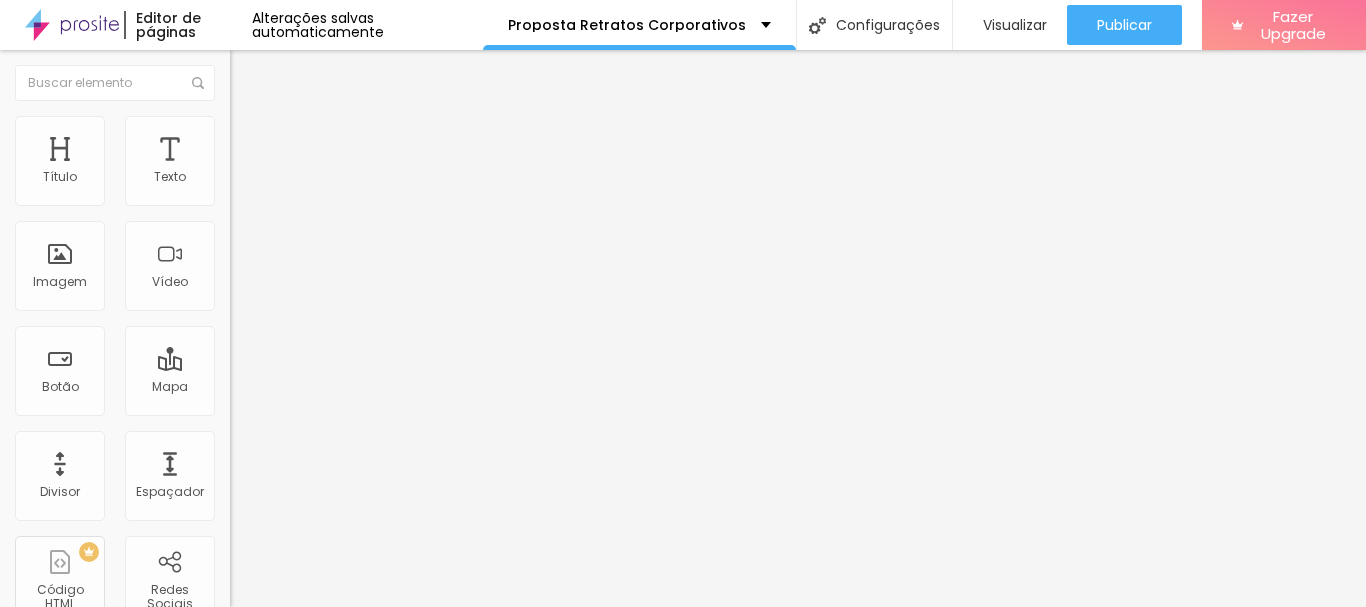 type on "13" 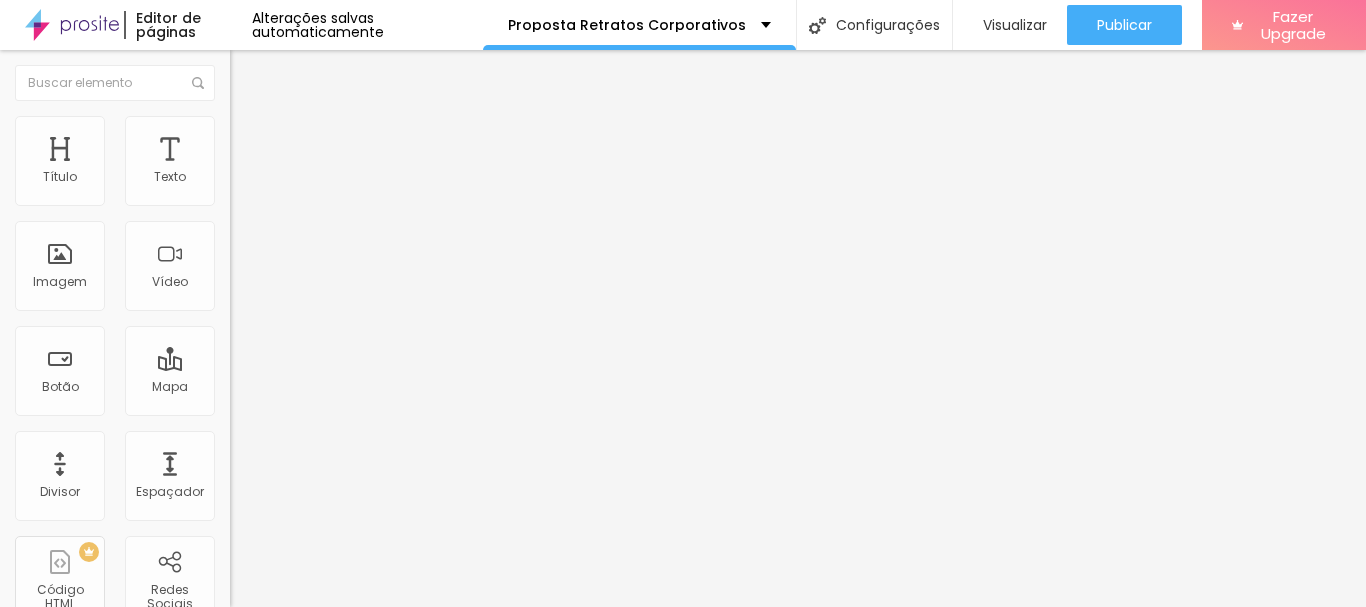 type on "13" 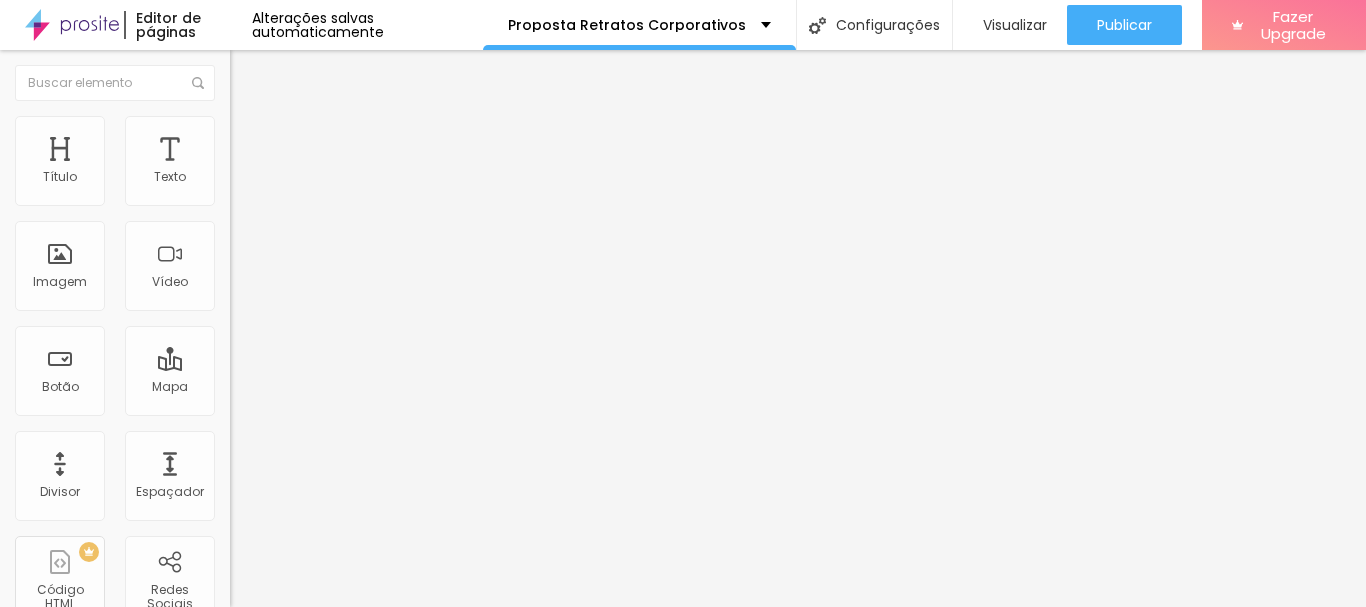type on "23" 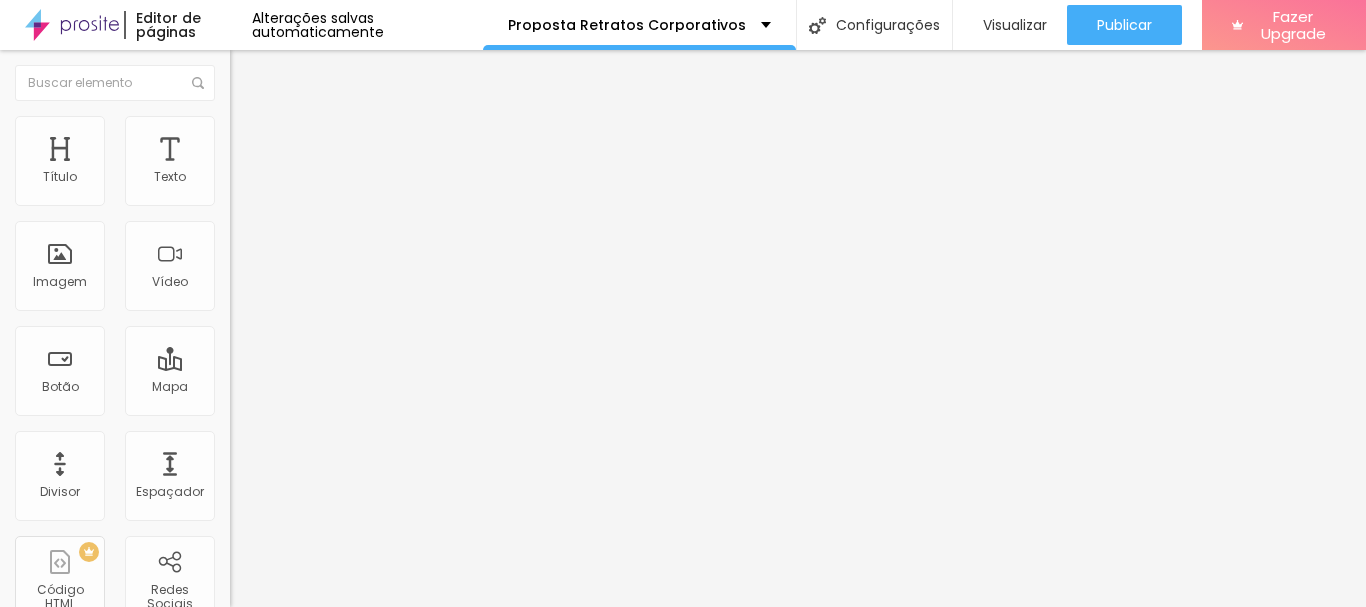 type on "23" 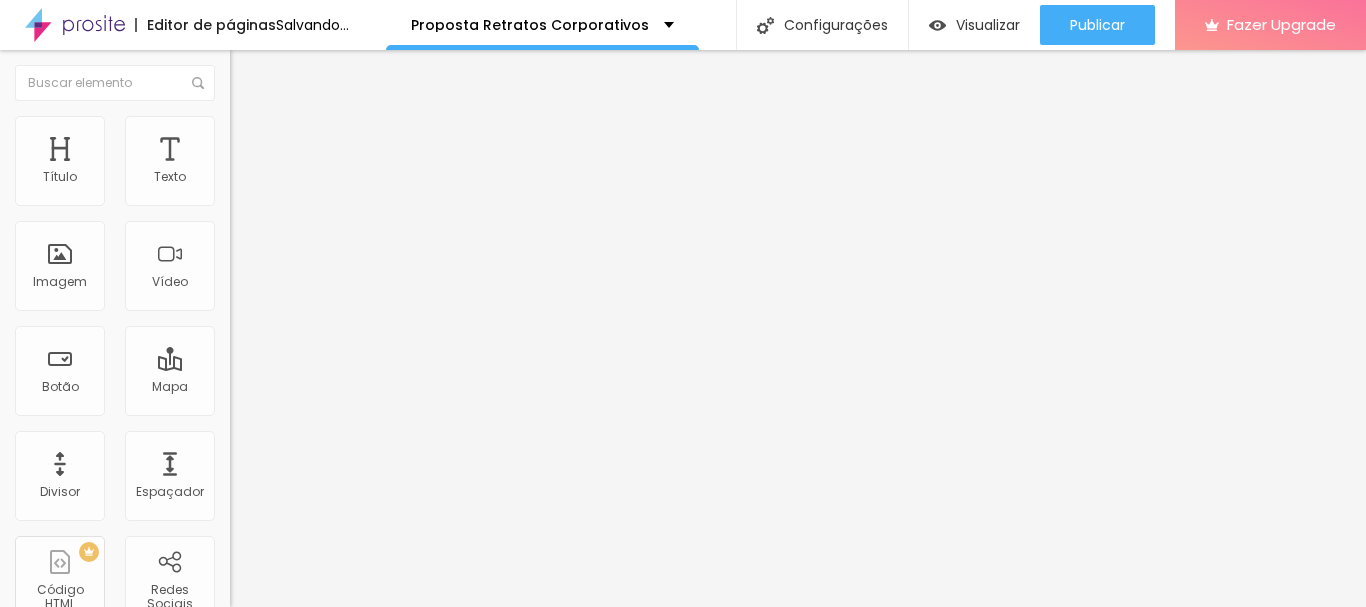 type on "31" 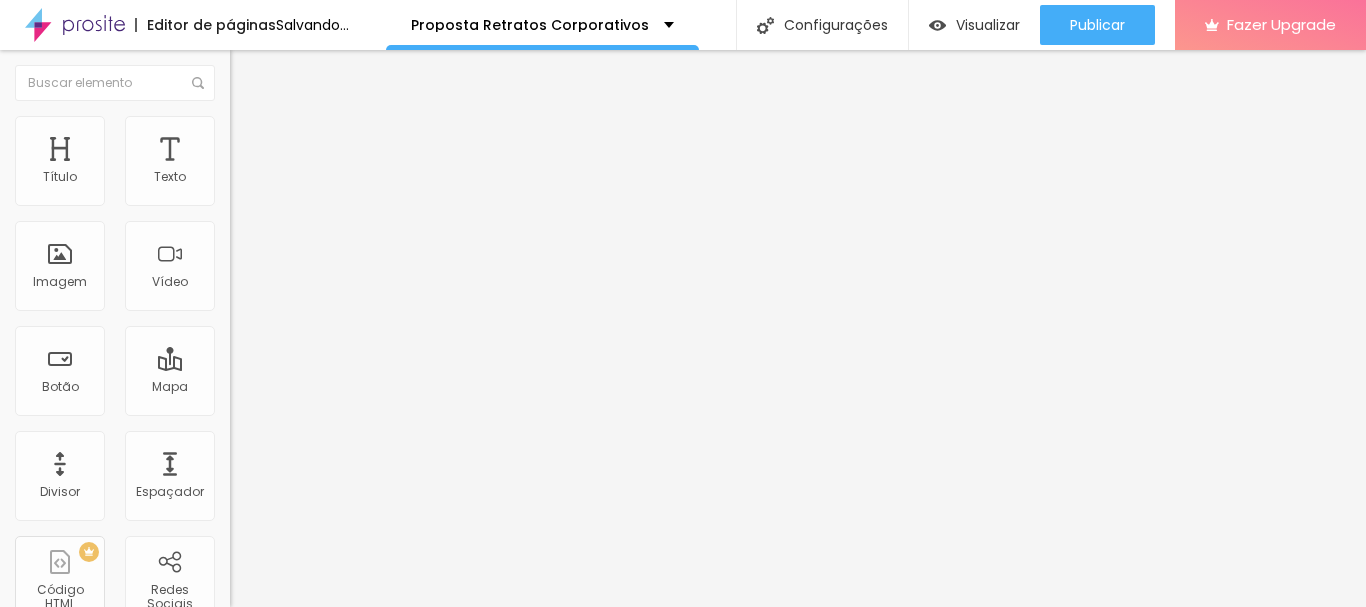 type on "31" 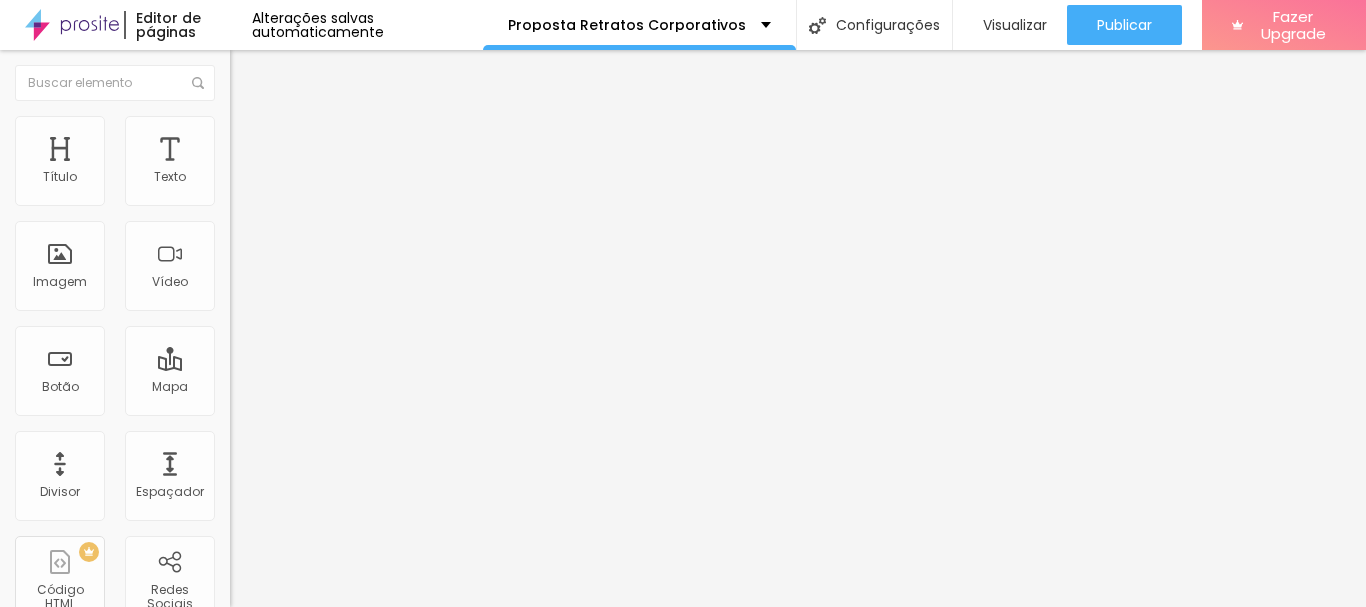drag, startPoint x: 49, startPoint y: 254, endPoint x: 66, endPoint y: 248, distance: 18.027756 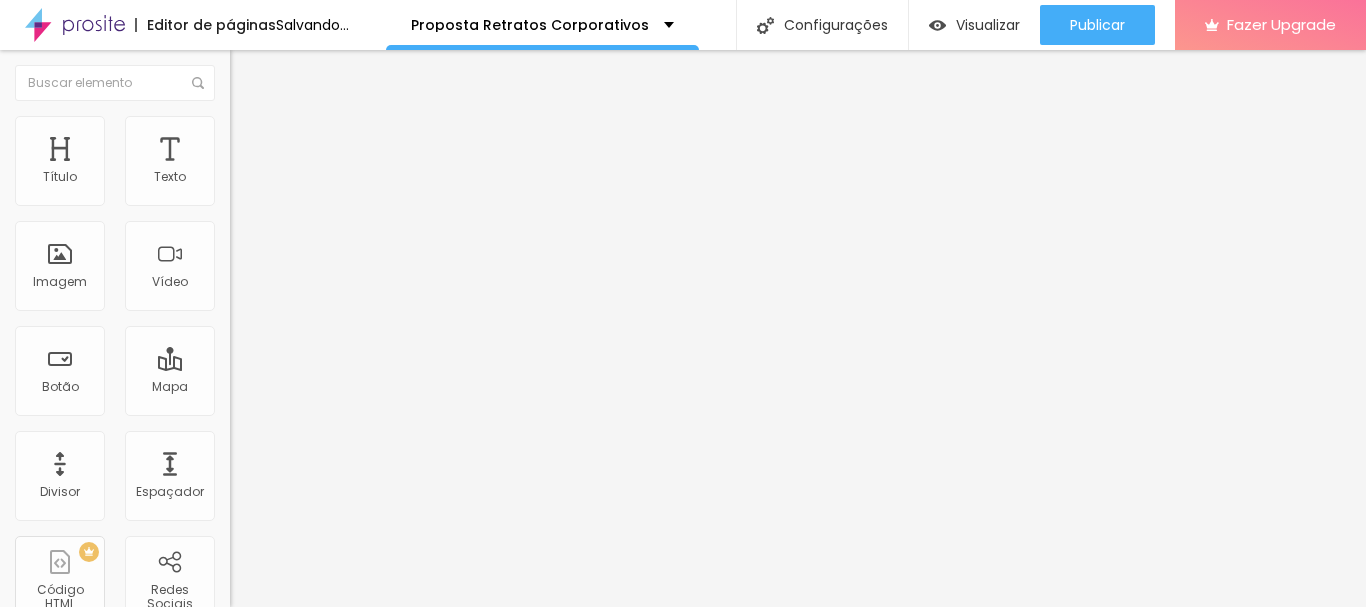click on "Publicar" at bounding box center (1097, 25) 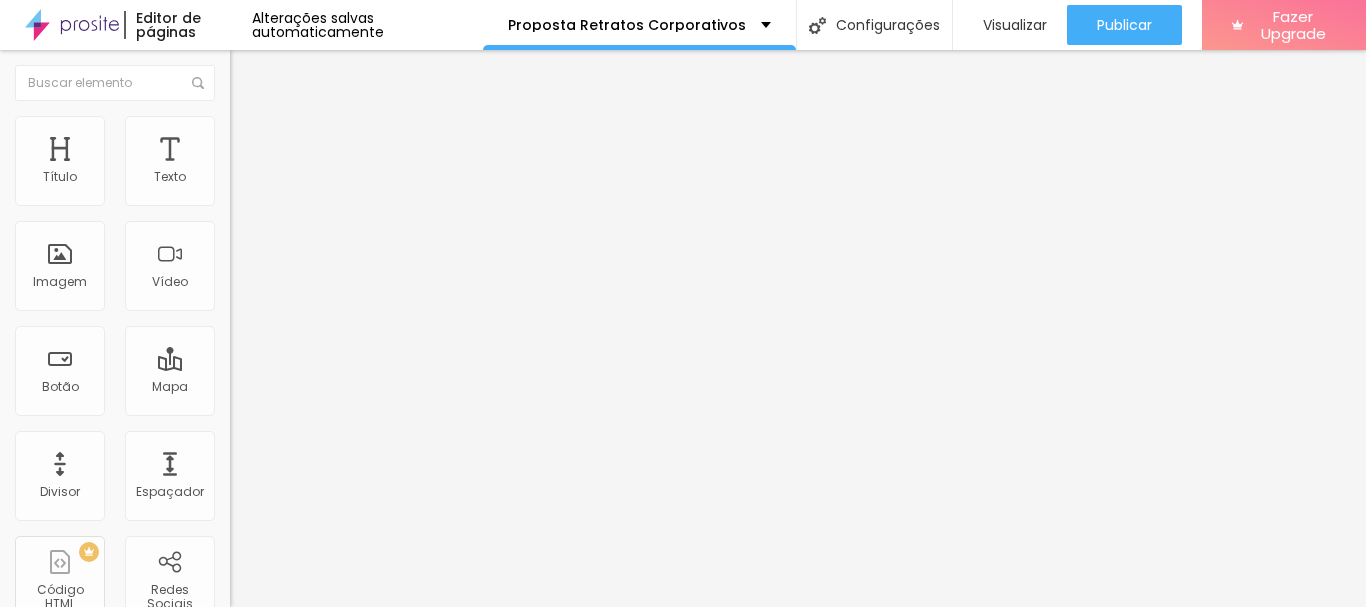 click on "Publicar" at bounding box center [1124, 25] 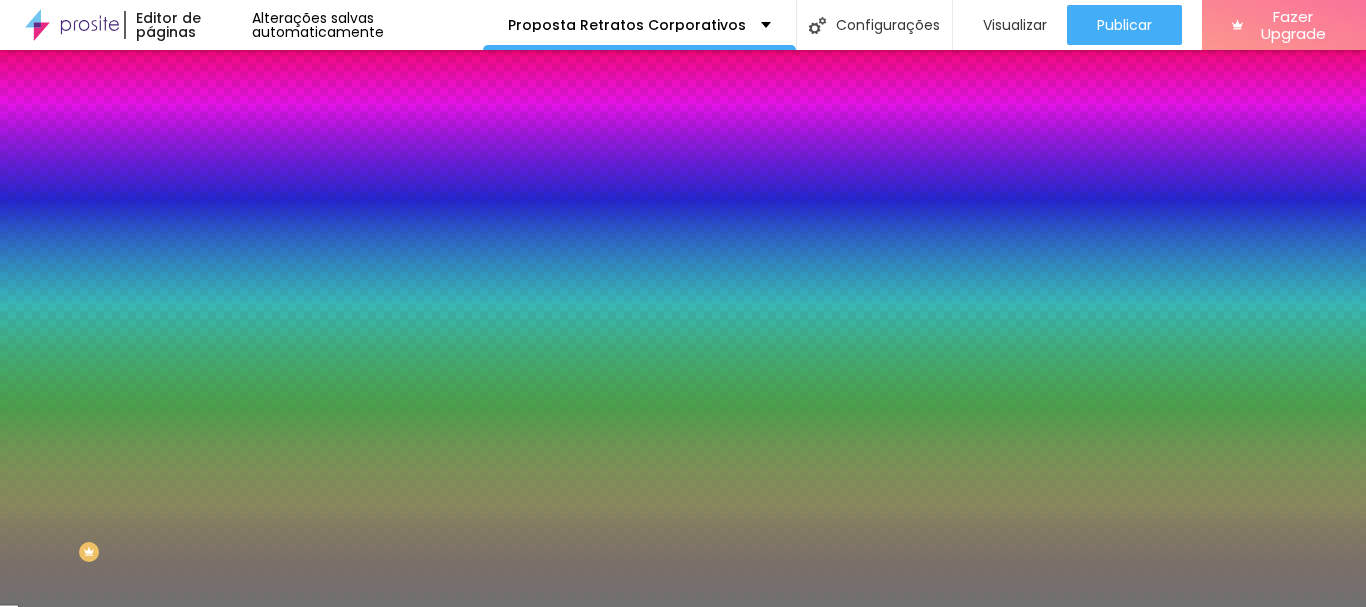 type on "52" 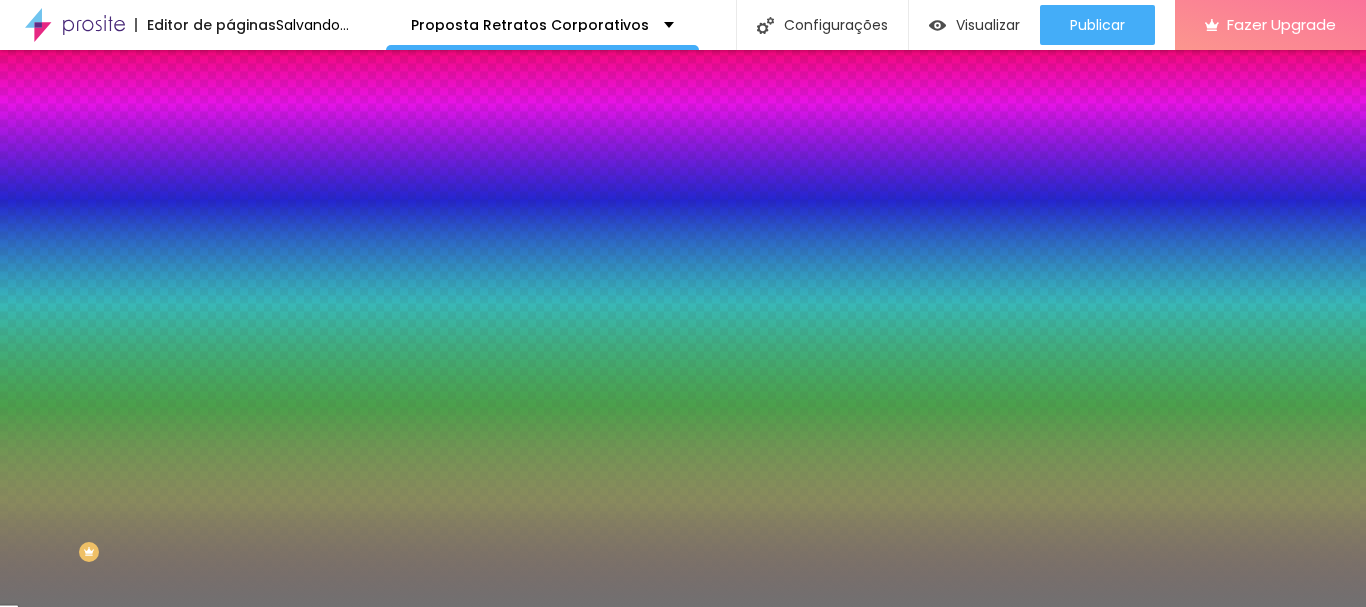 type on "3" 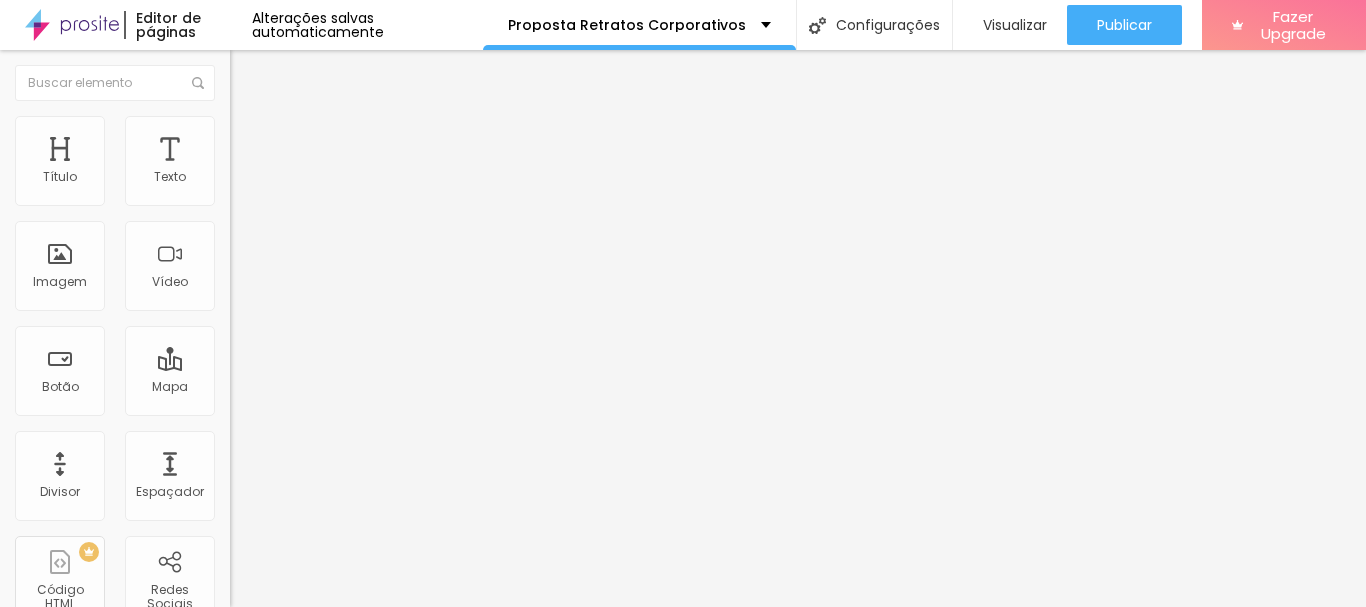 click on "Publicar" at bounding box center (1124, 25) 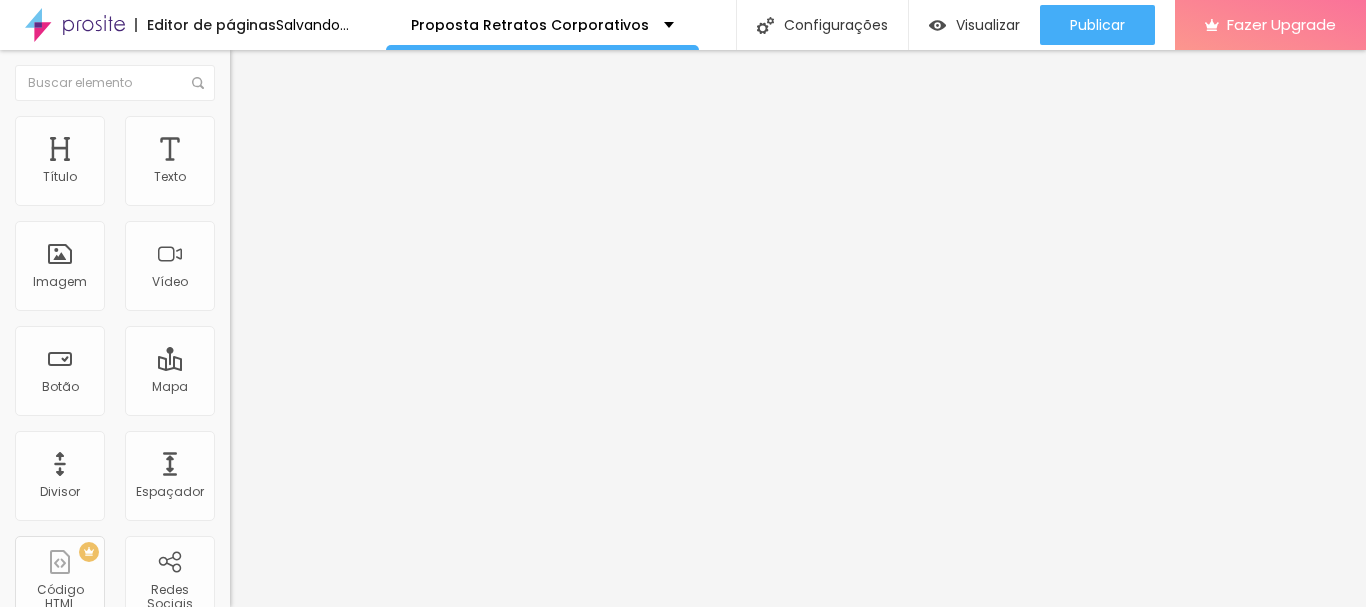 click on "Cancelar" at bounding box center [37, 3333] 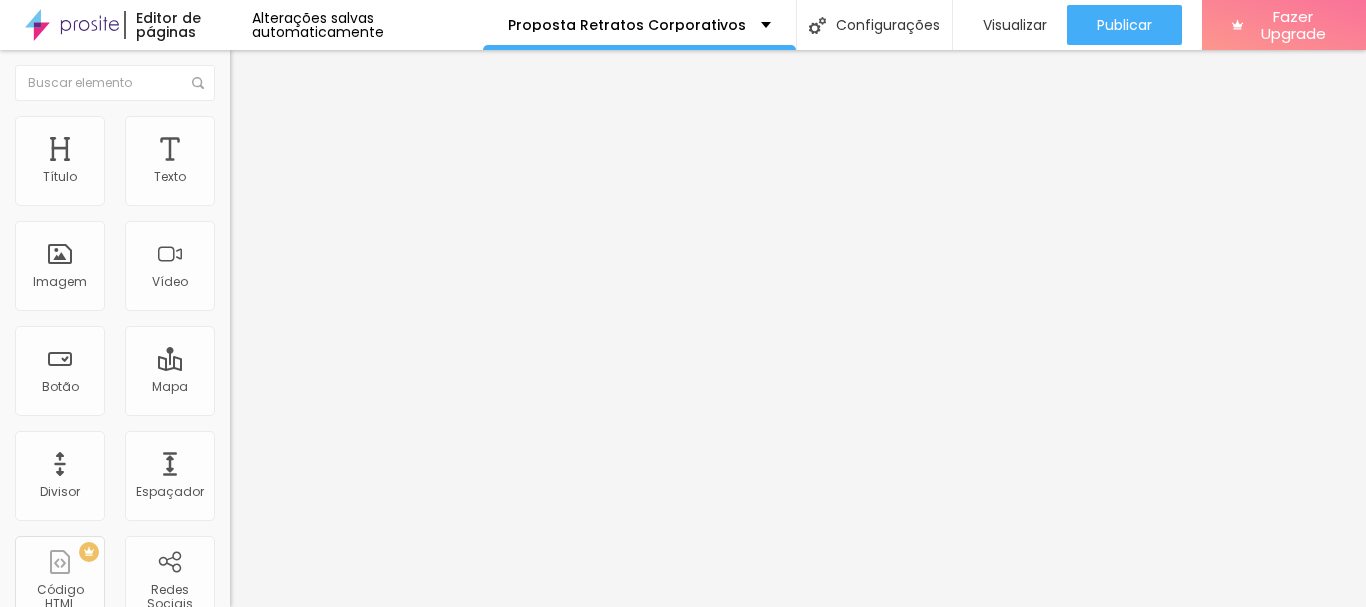 click on "Publicar" at bounding box center (1124, 25) 